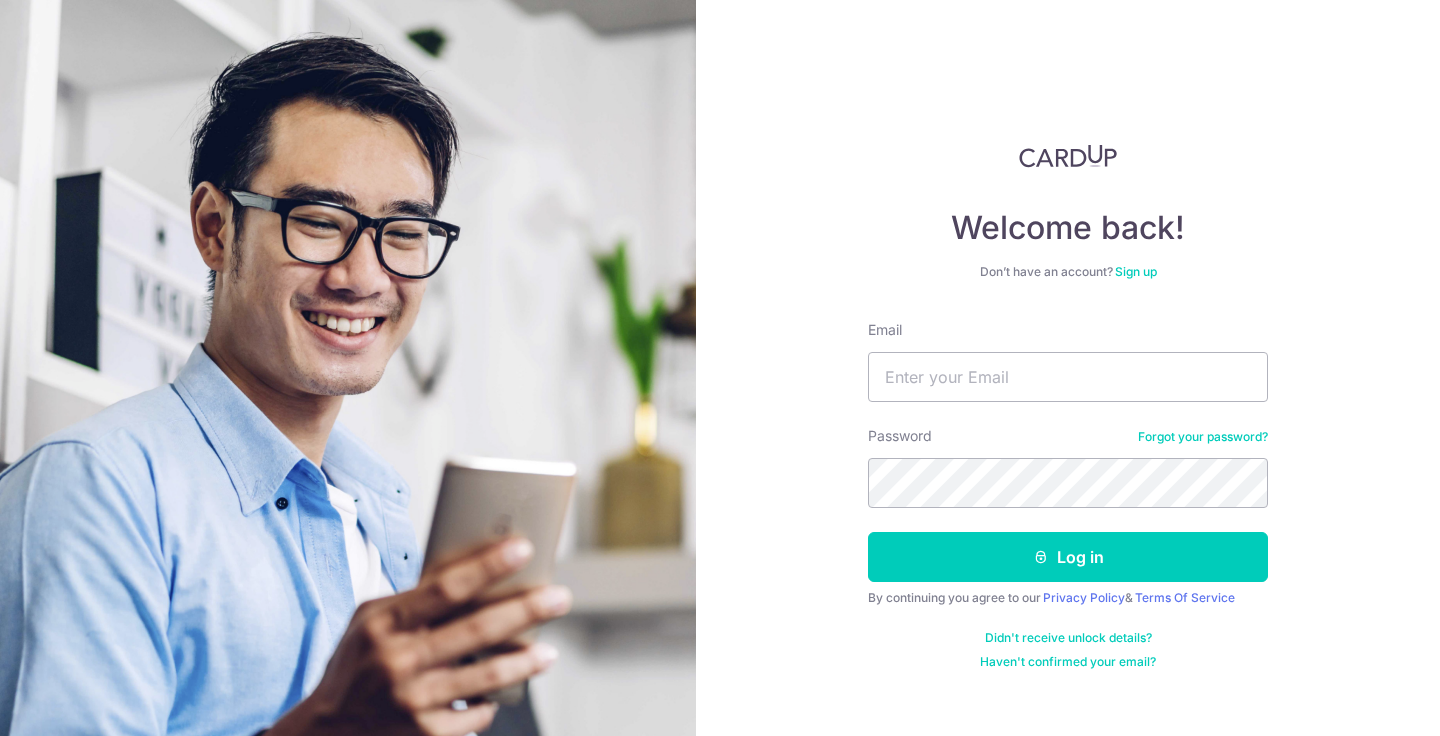 scroll, scrollTop: 0, scrollLeft: 0, axis: both 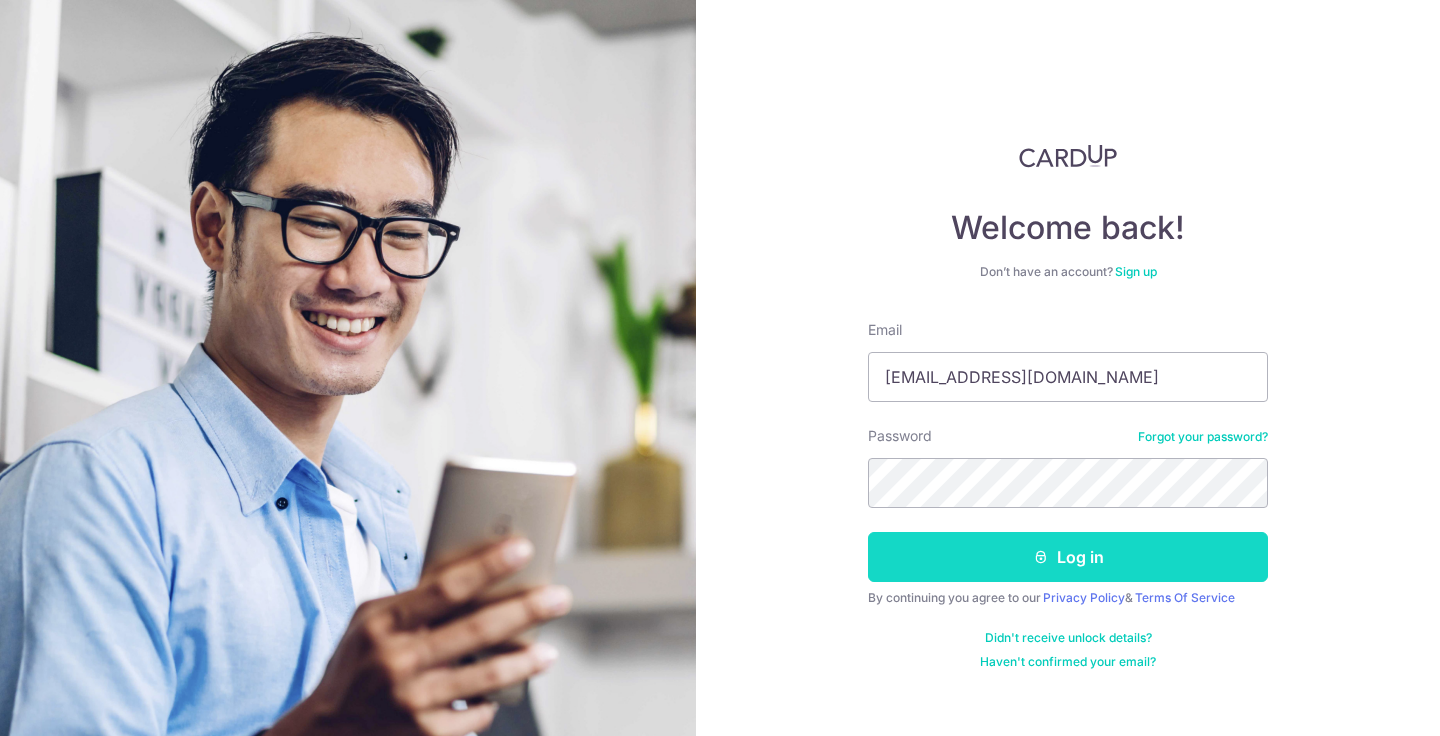 type on "e.phoen@gmail.com" 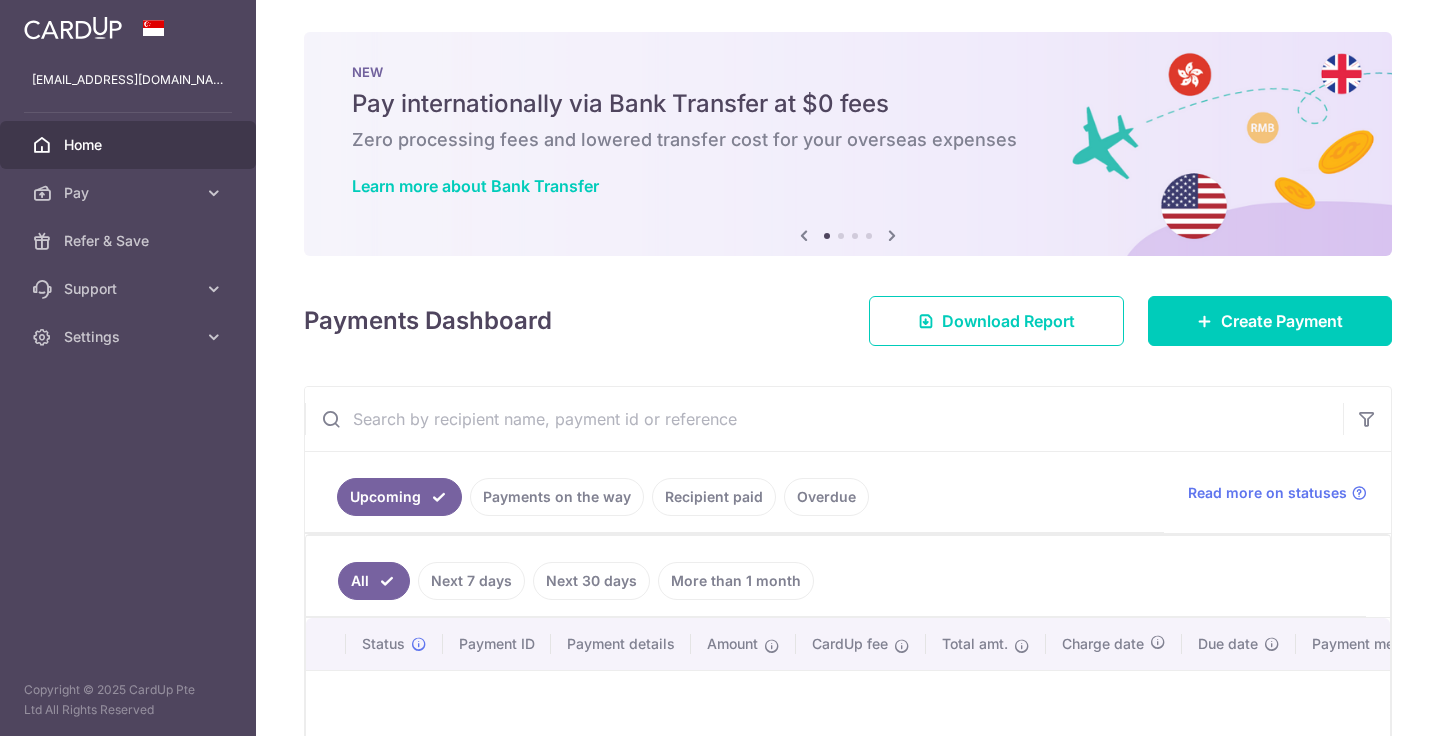 scroll, scrollTop: 0, scrollLeft: 0, axis: both 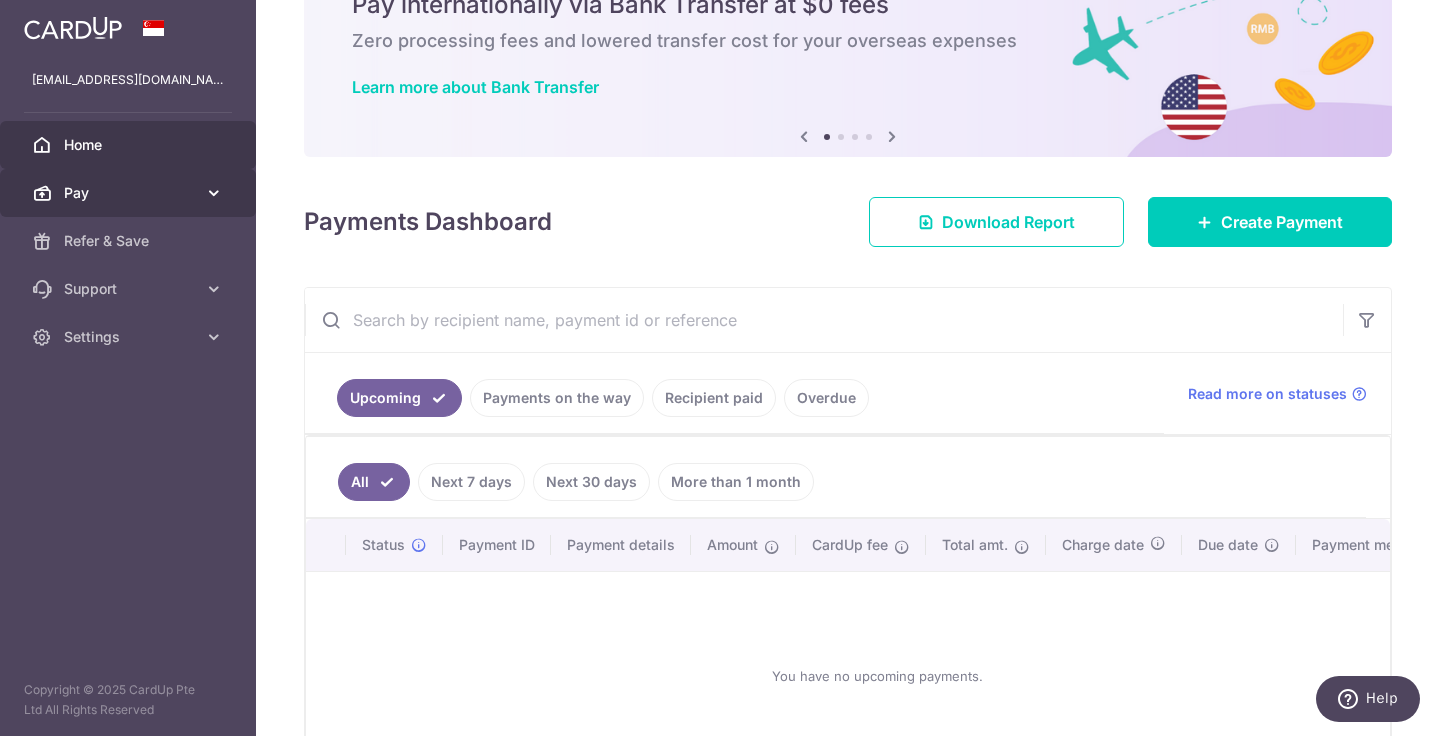 click on "Pay" at bounding box center (130, 193) 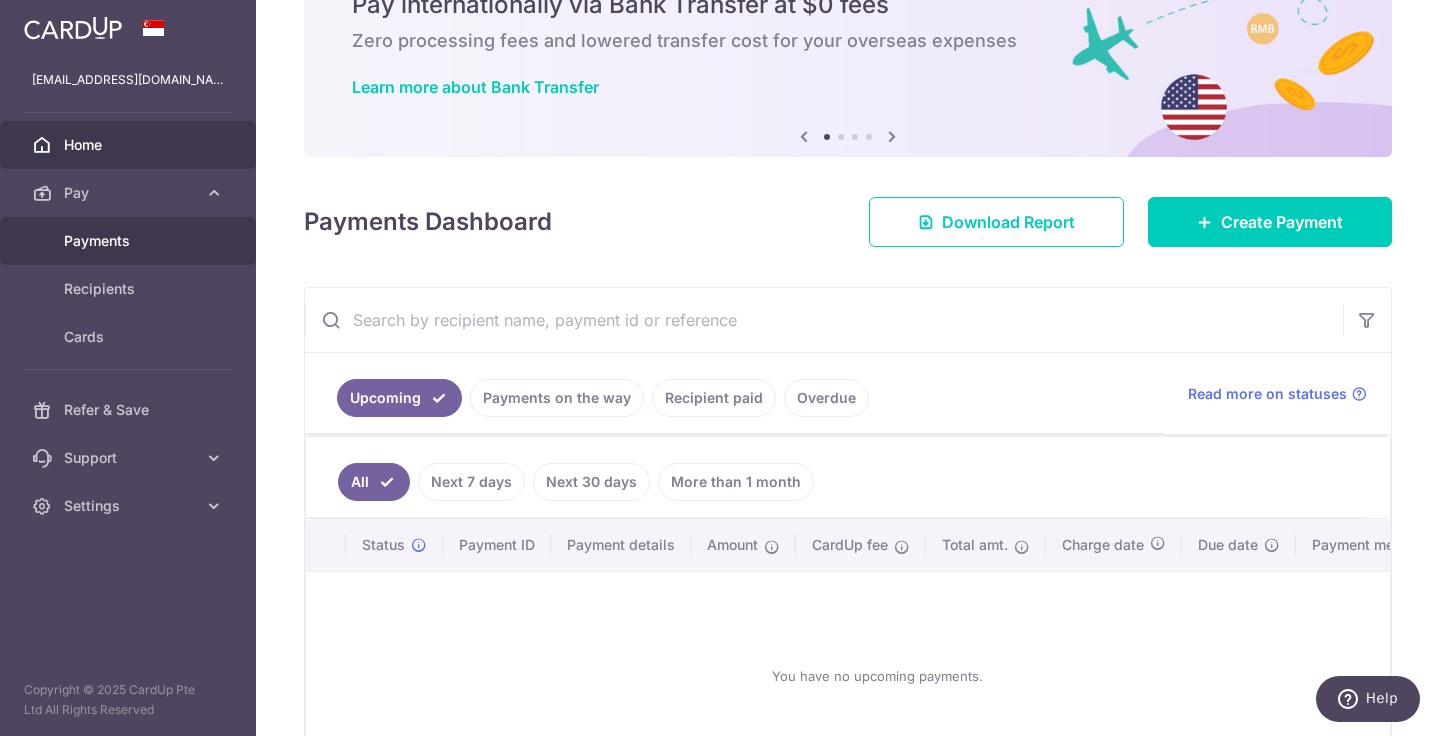 click on "Payments" at bounding box center (130, 241) 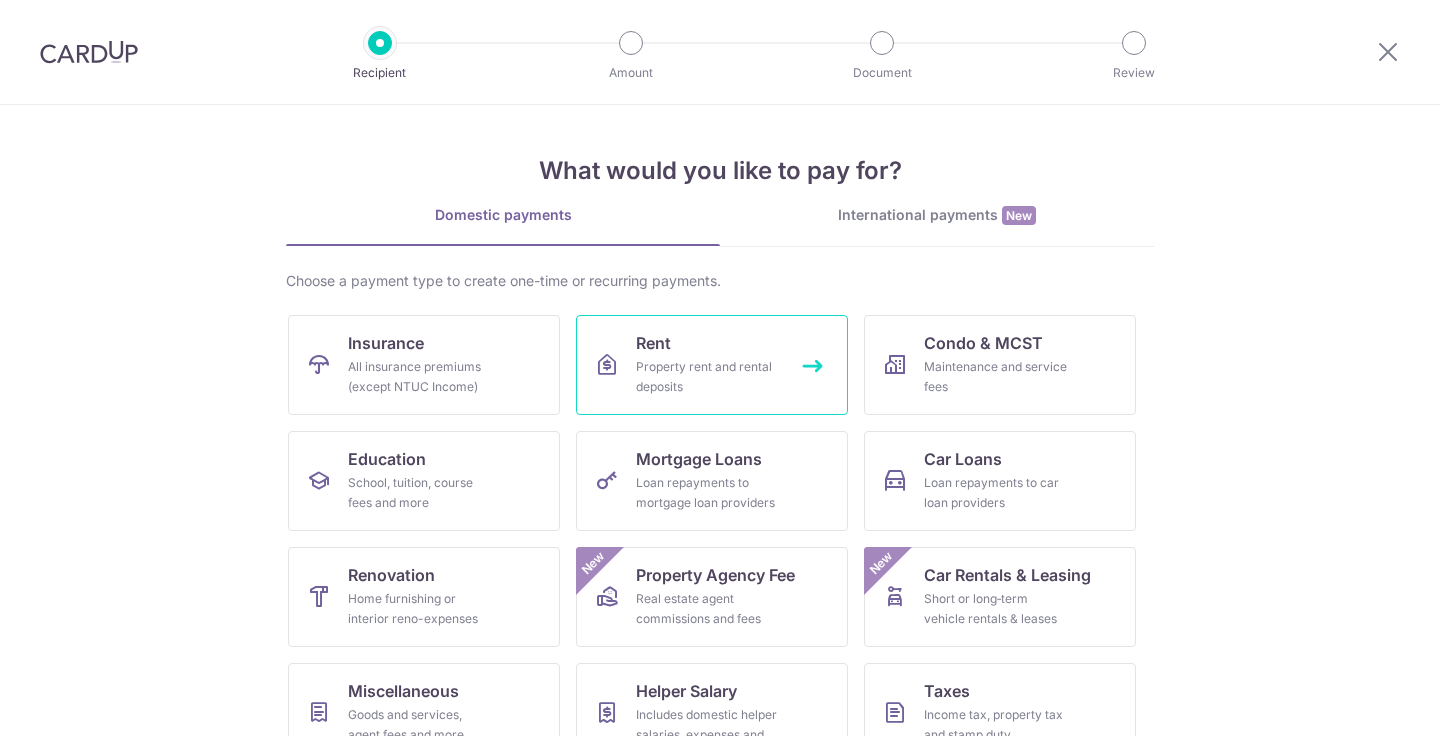 scroll, scrollTop: 0, scrollLeft: 0, axis: both 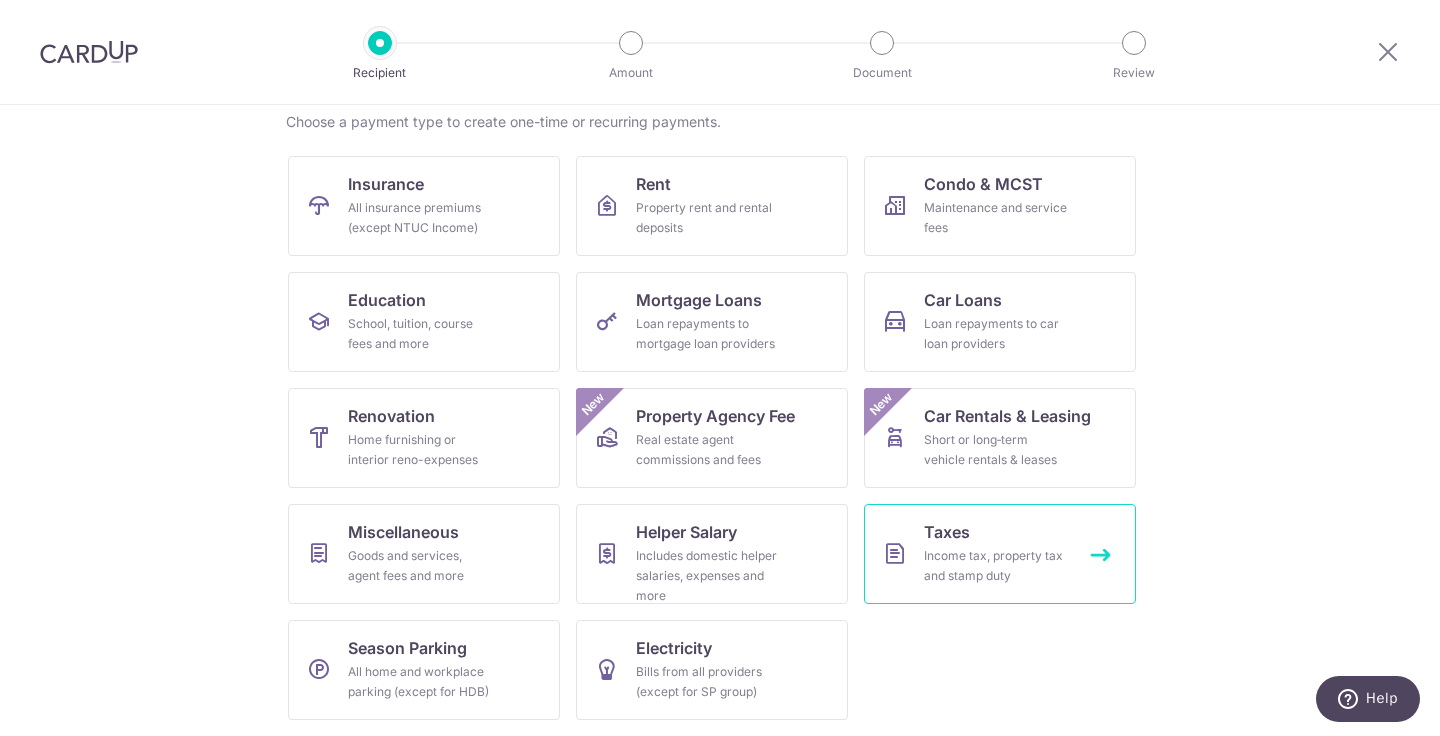 click on "Income tax, property tax and stamp duty" at bounding box center [996, 566] 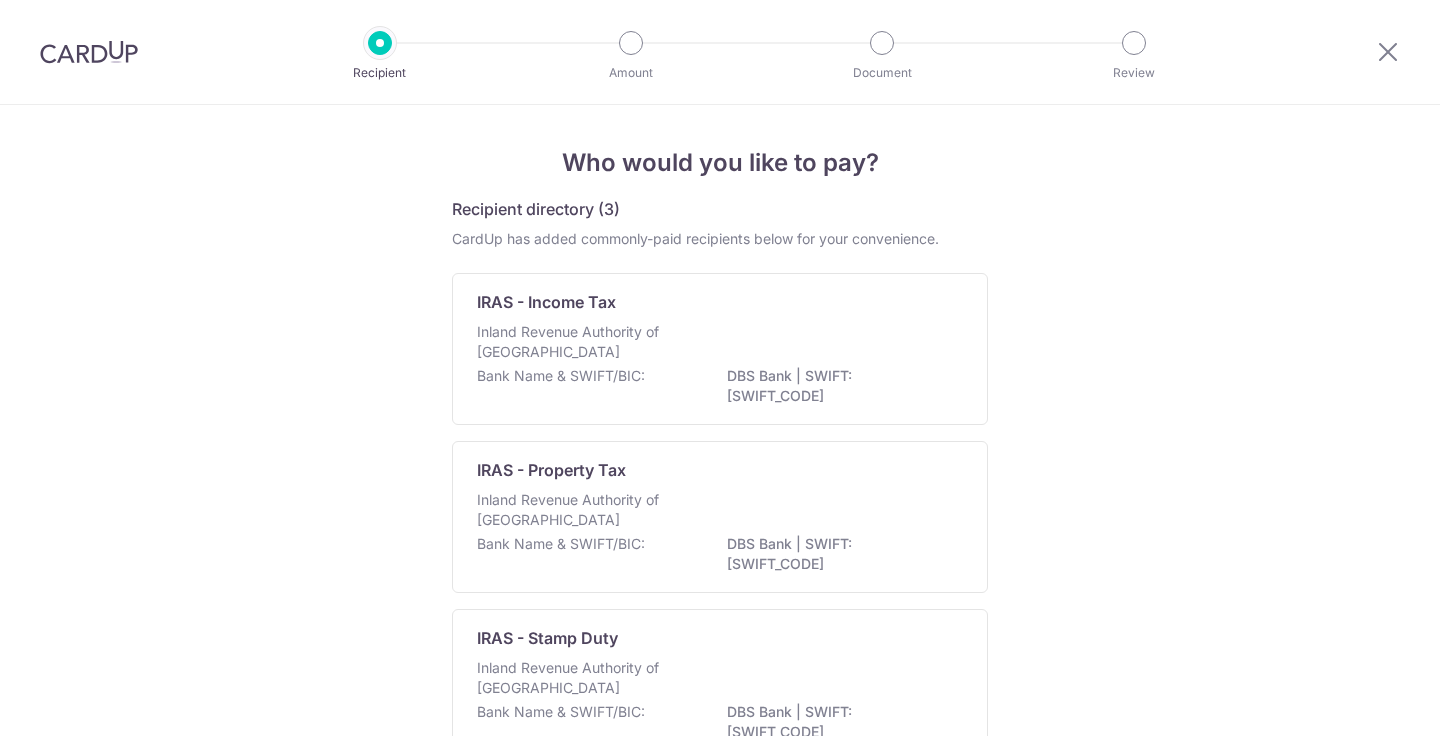 scroll, scrollTop: 0, scrollLeft: 0, axis: both 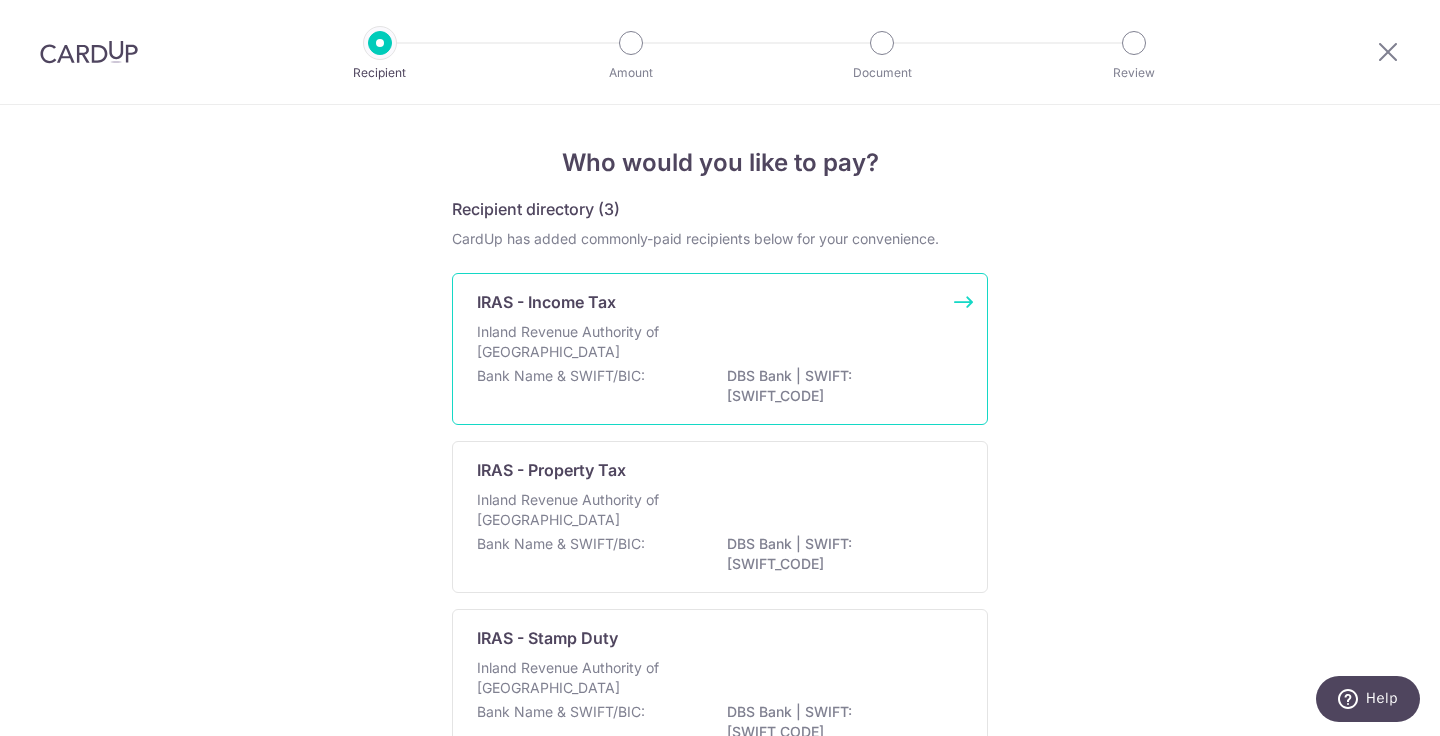 click on "Inland Revenue Authority of [GEOGRAPHIC_DATA]" at bounding box center (720, 344) 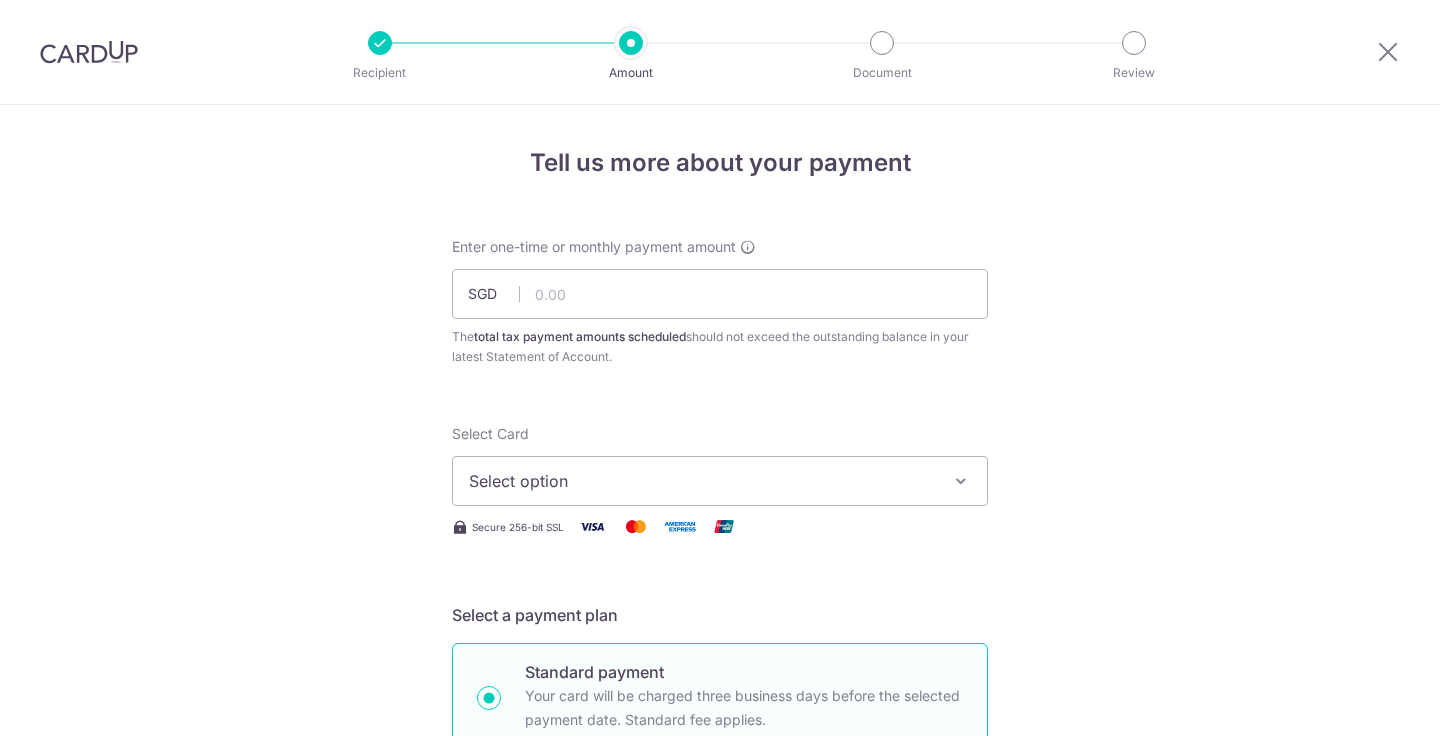 scroll, scrollTop: 0, scrollLeft: 0, axis: both 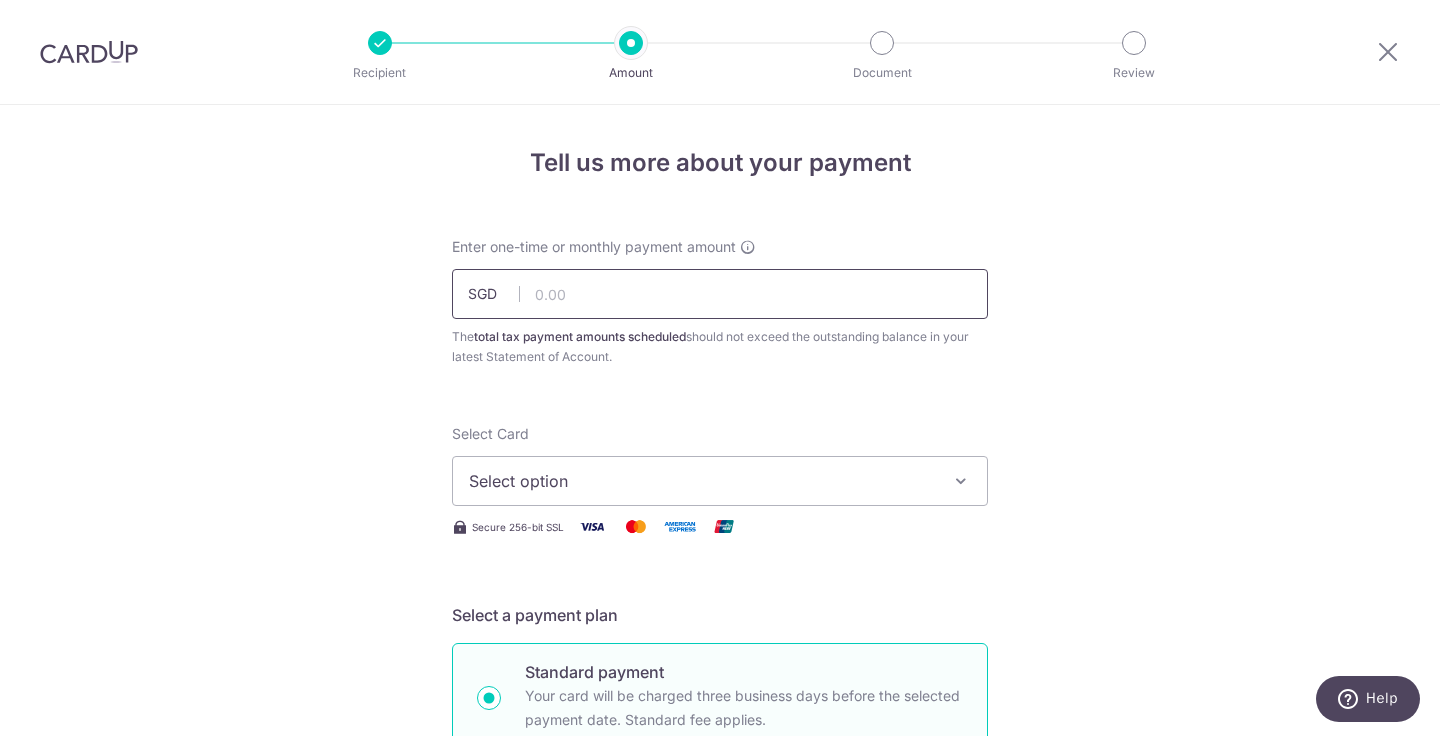 click at bounding box center (720, 294) 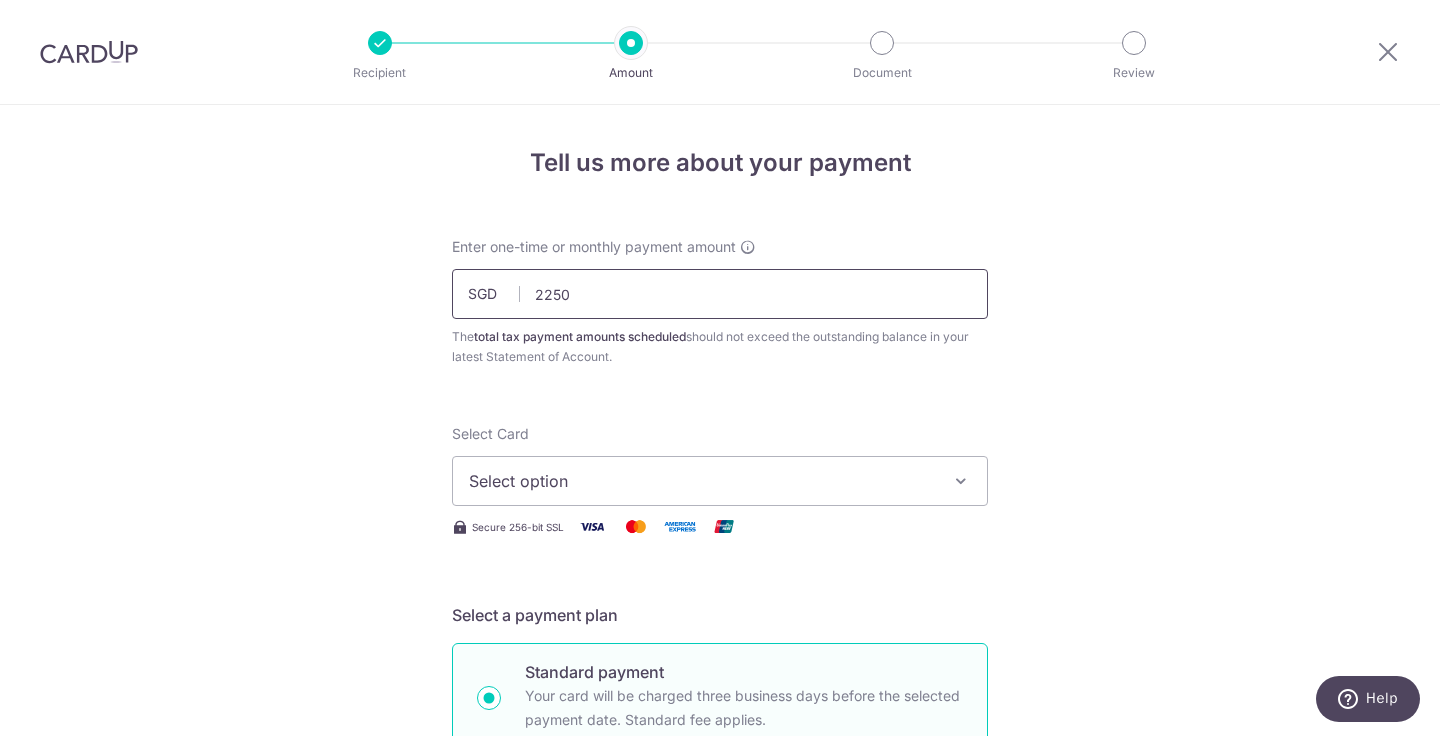 type on "2,250.00" 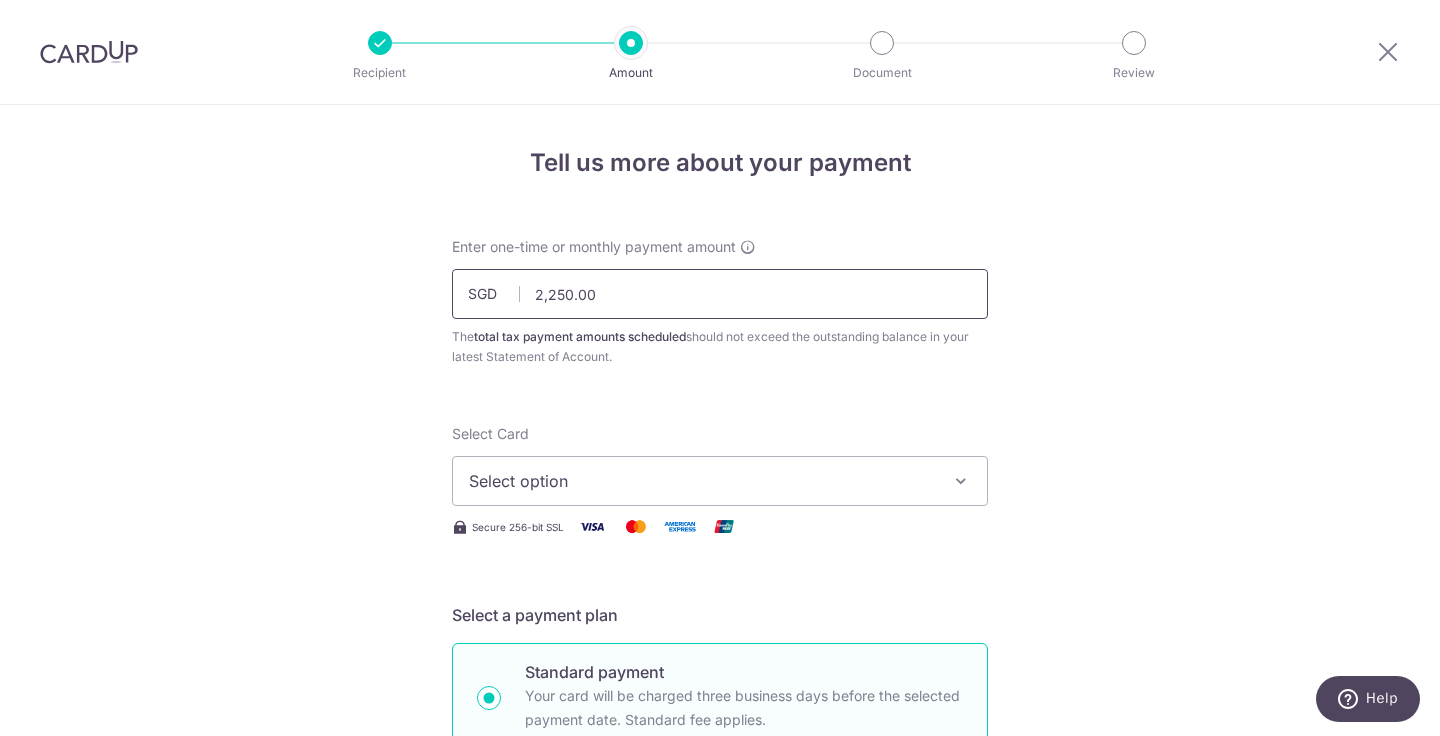 type 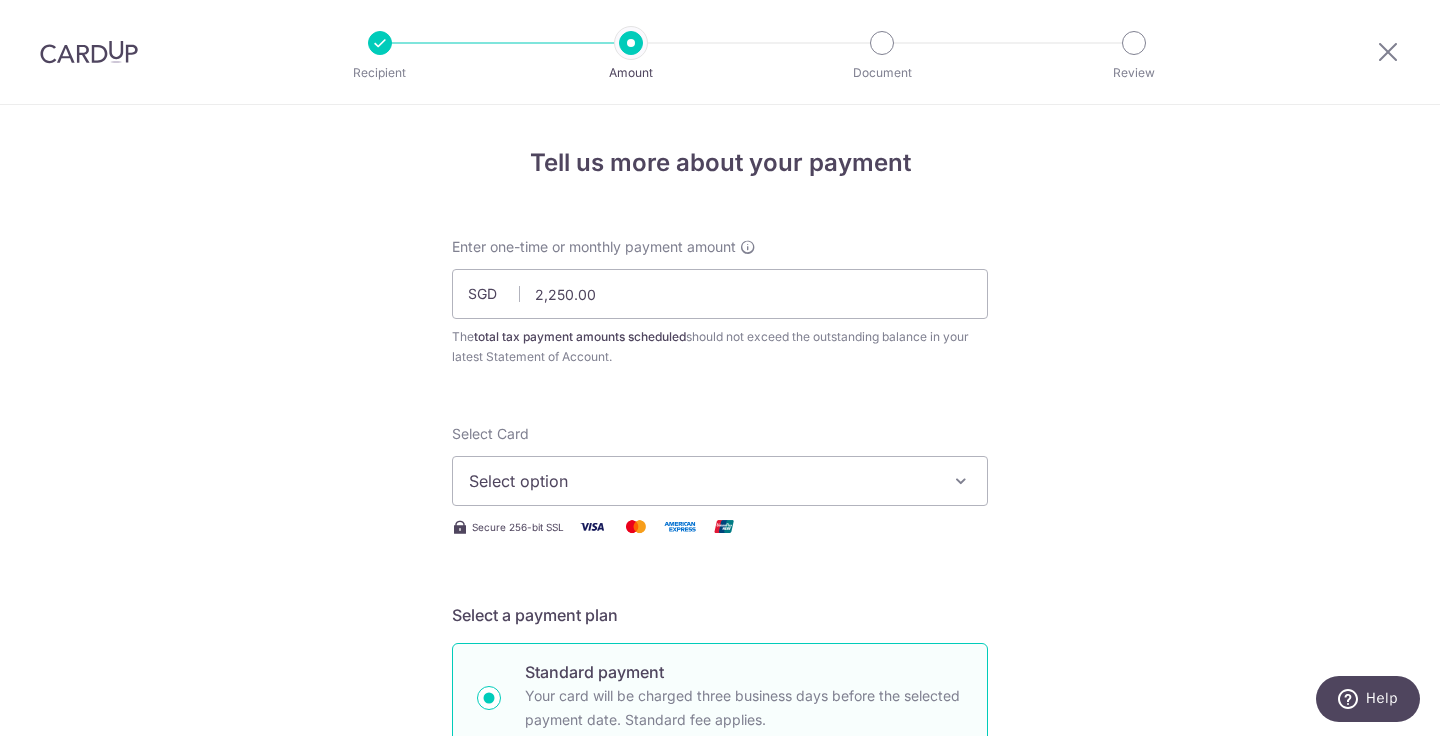 click on "Select option" at bounding box center (702, 481) 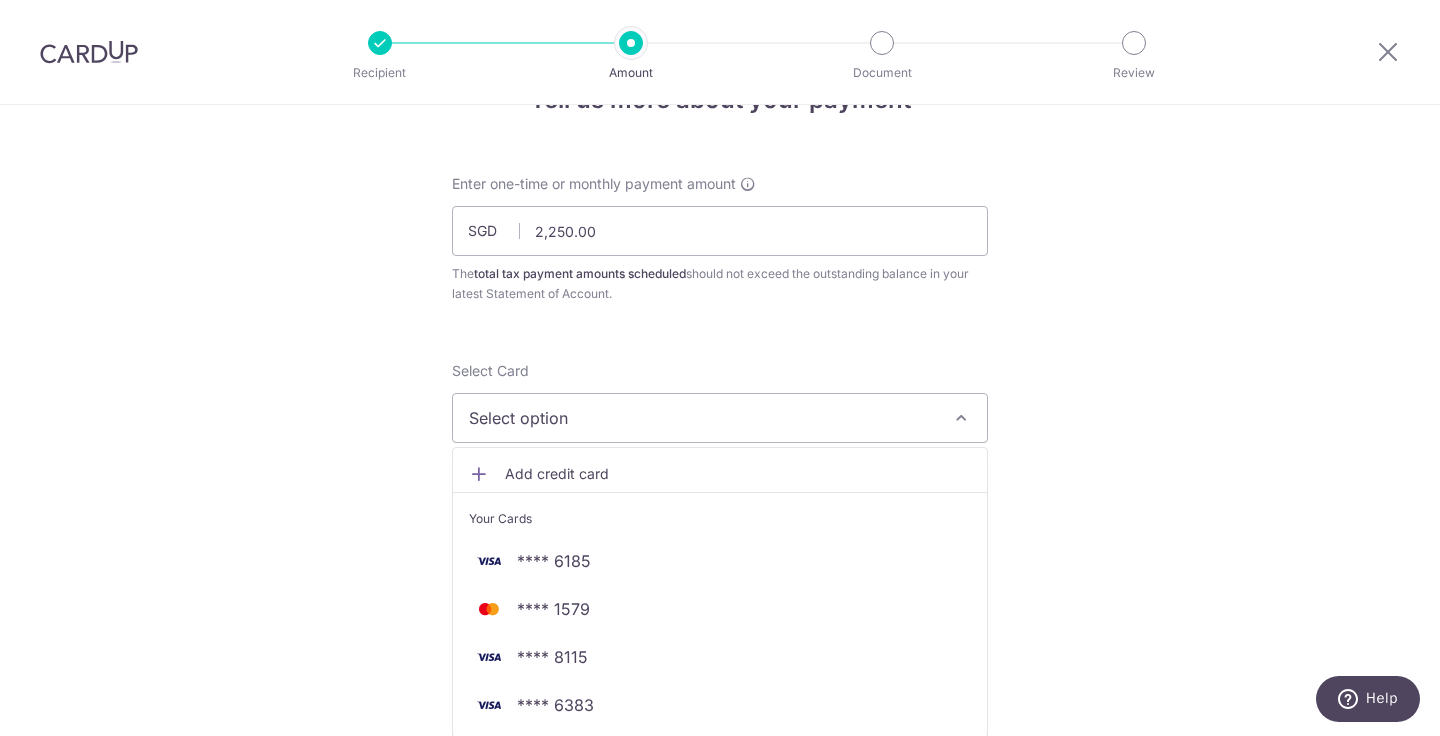 scroll, scrollTop: 106, scrollLeft: 0, axis: vertical 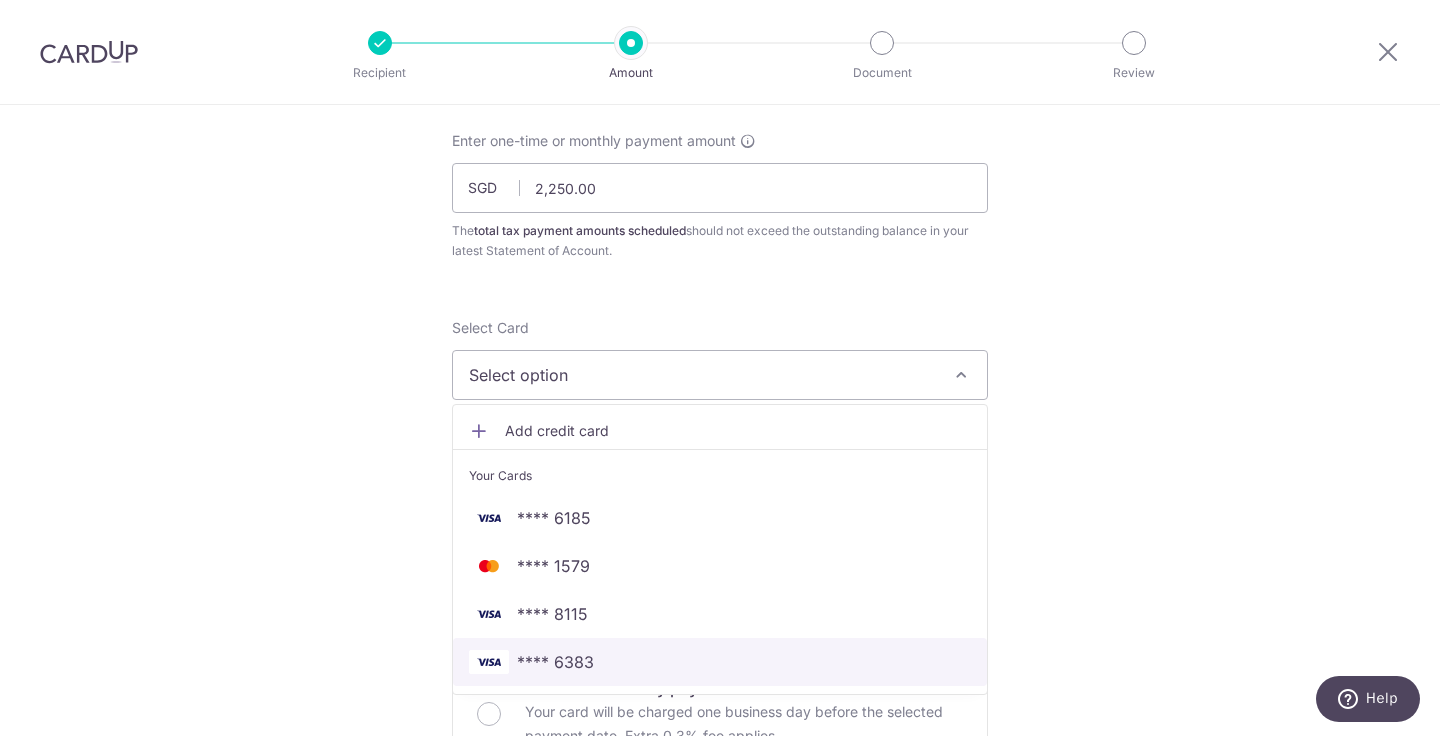 click on "**** 6383" at bounding box center (720, 662) 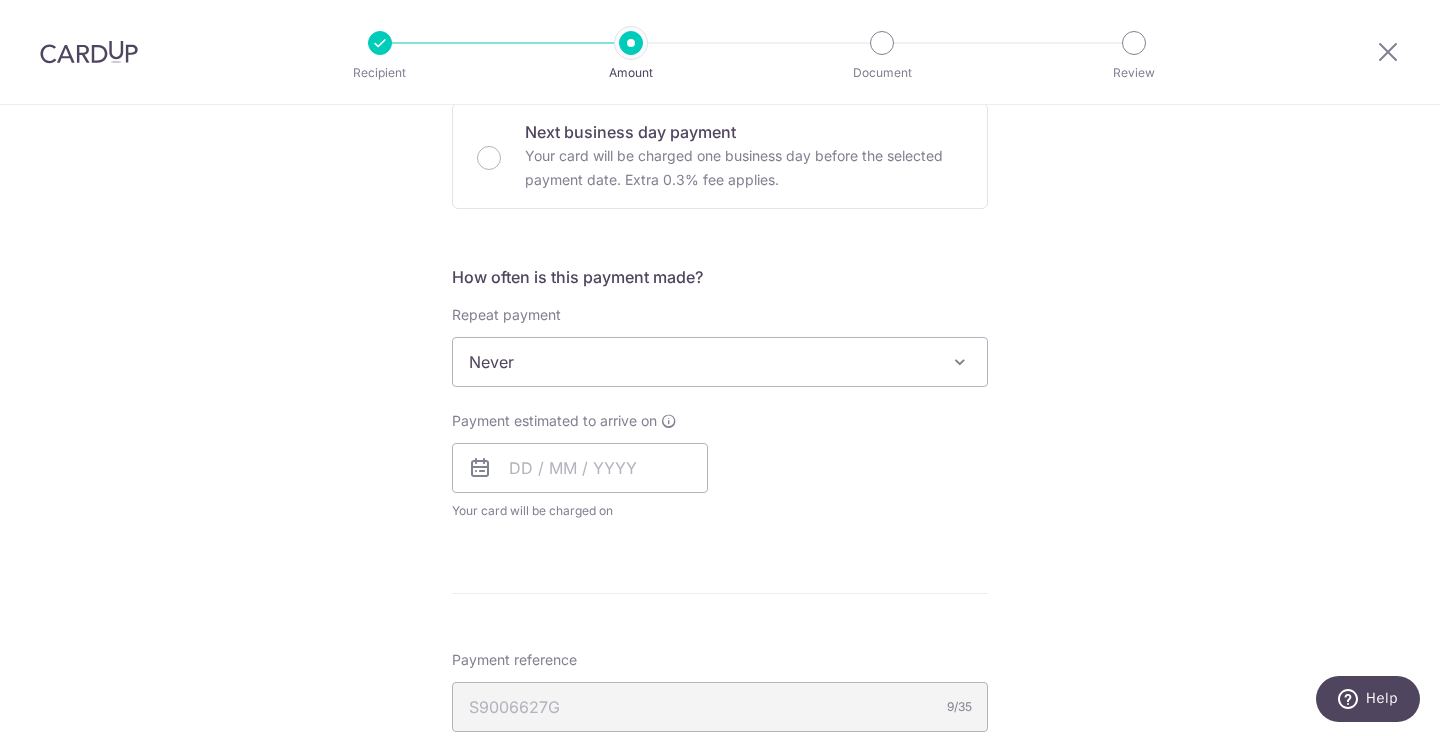 scroll, scrollTop: 644, scrollLeft: 0, axis: vertical 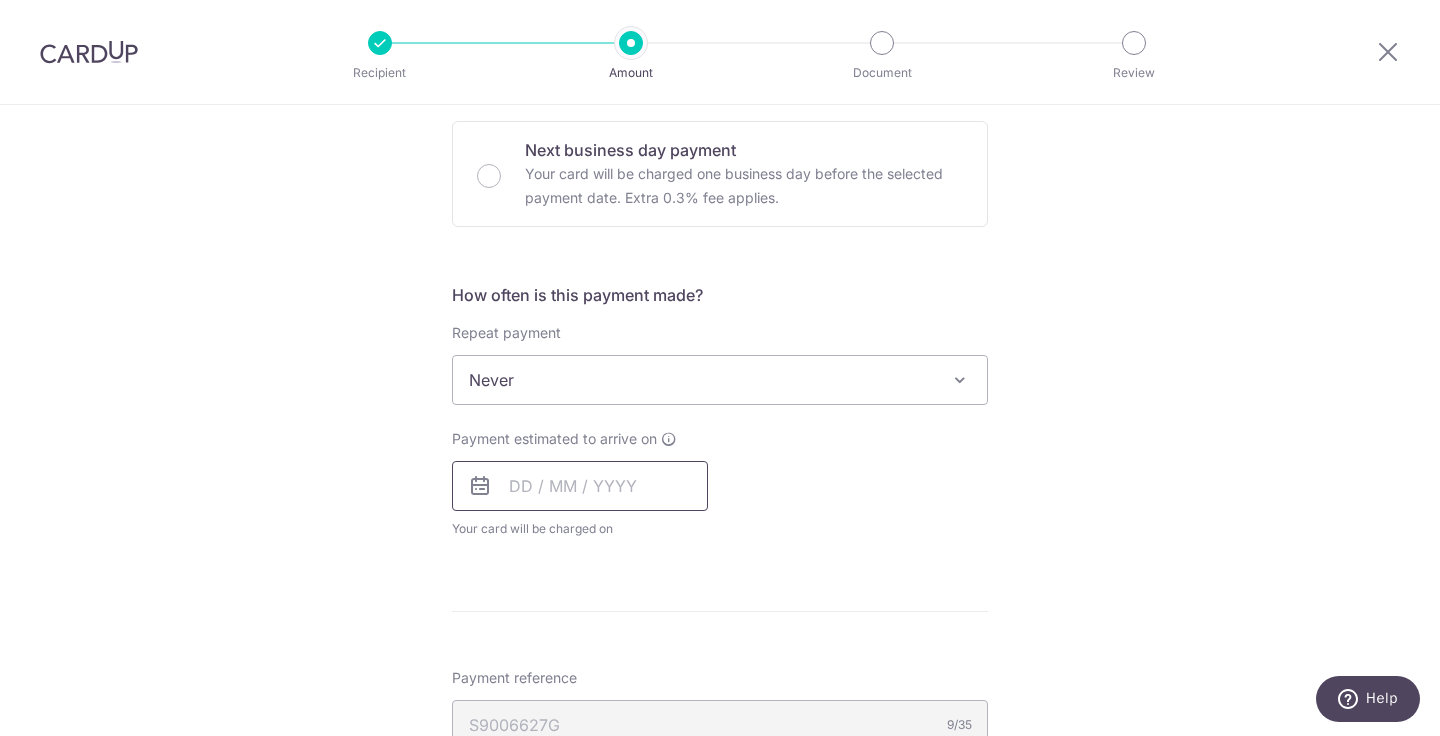 click at bounding box center (580, 486) 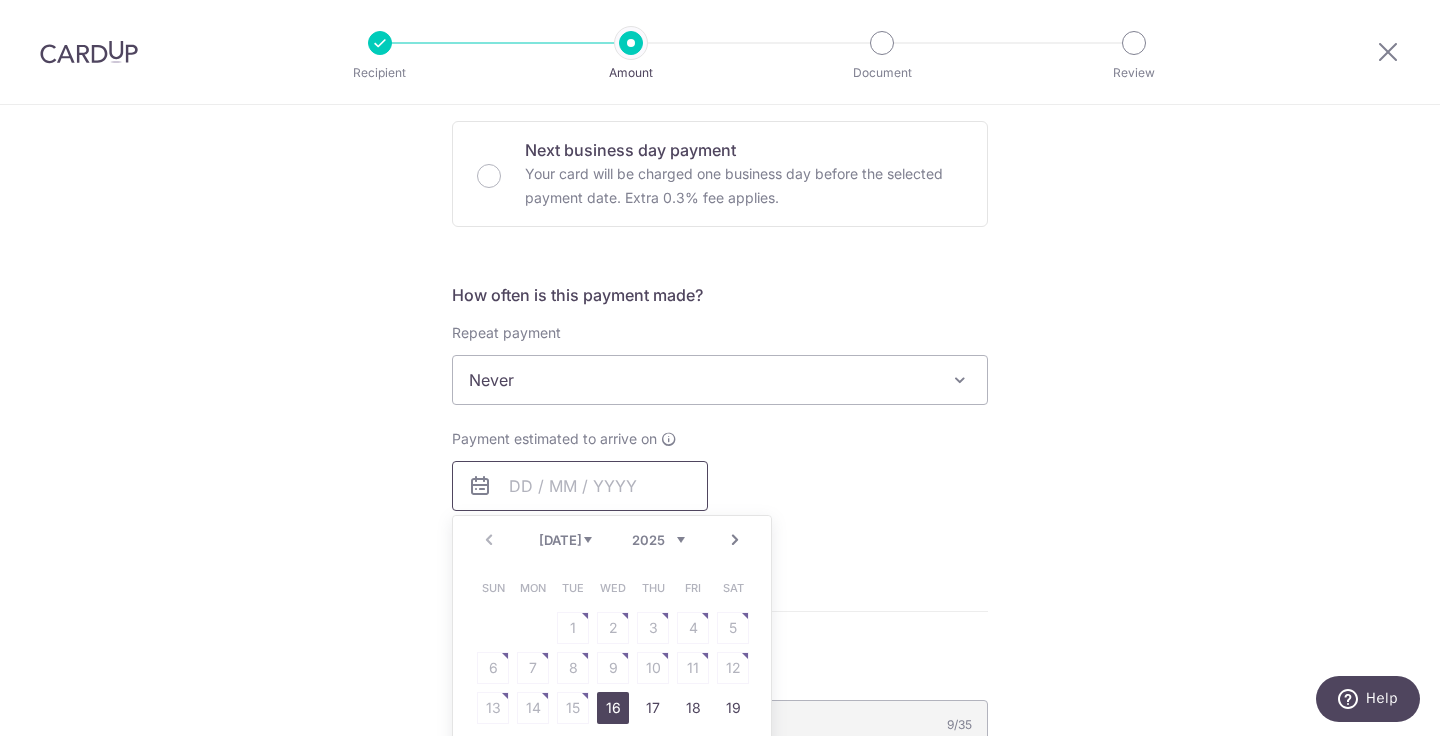 scroll, scrollTop: 737, scrollLeft: 0, axis: vertical 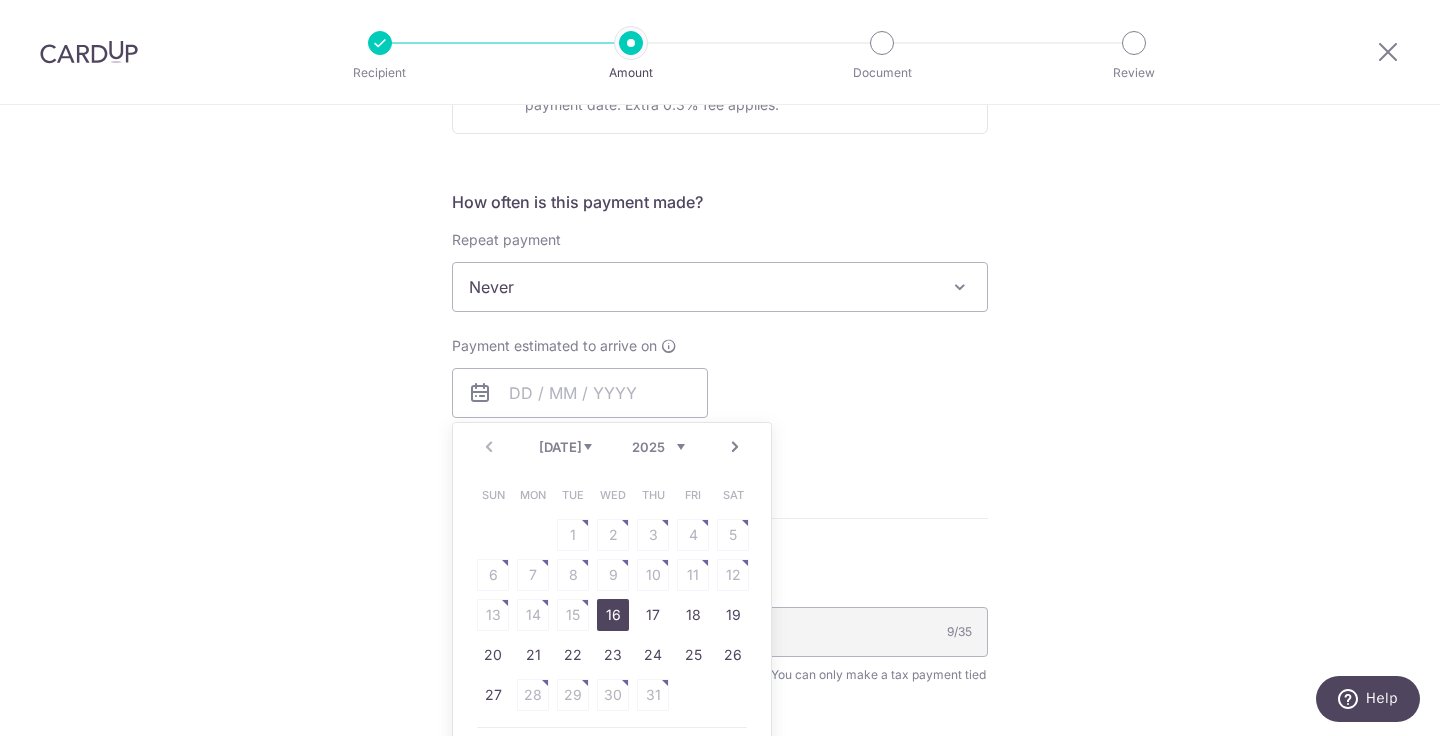 click on "16" at bounding box center [613, 615] 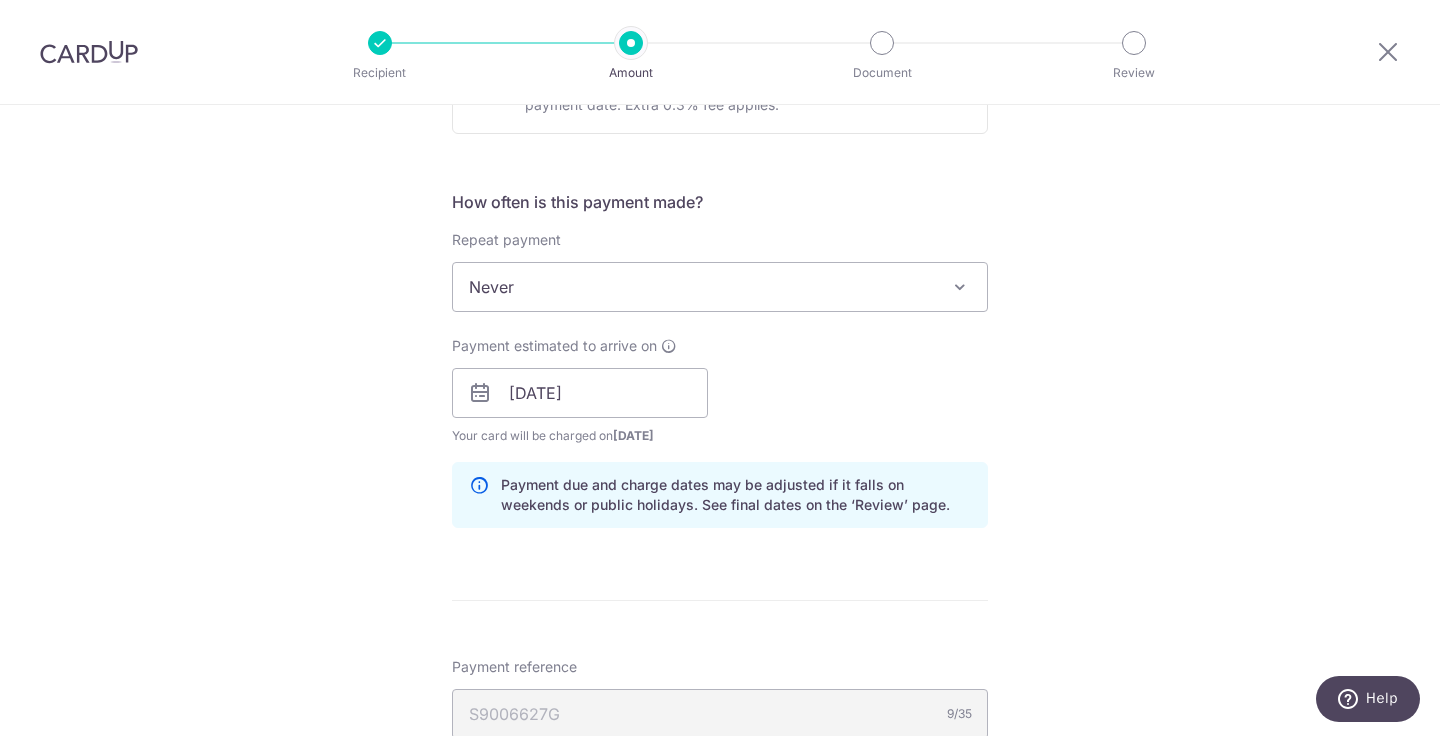 click on "Tell us more about your payment
Enter one-time or monthly payment amount
SGD
2,250.00
2250.00
The  total tax payment amounts scheduled  should not exceed the outstanding balance in your latest Statement of Account.
Select Card
**** 6383
Add credit card
Your Cards
**** 6185
**** 1579
**** 8115
**** 6383
Secure 256-bit SSL" at bounding box center [720, 337] 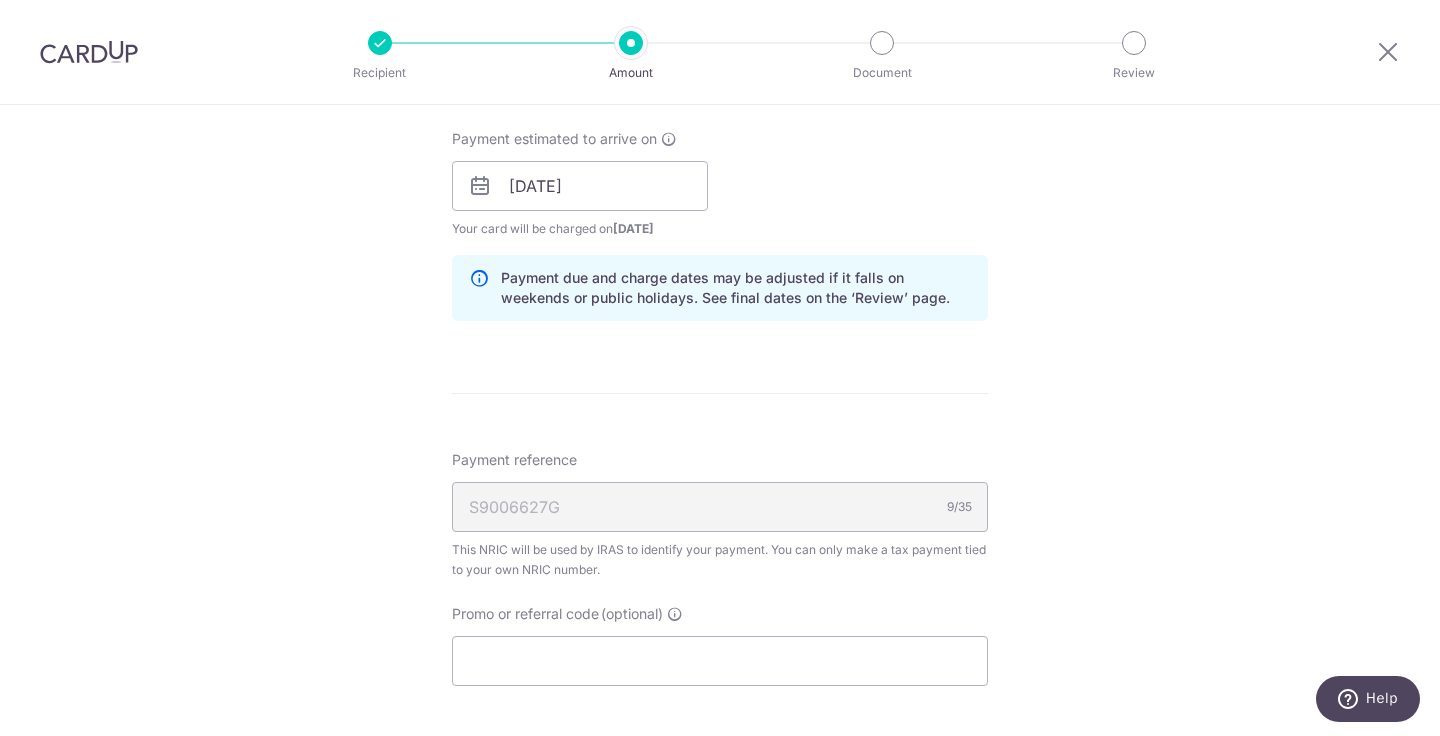 scroll, scrollTop: 1087, scrollLeft: 0, axis: vertical 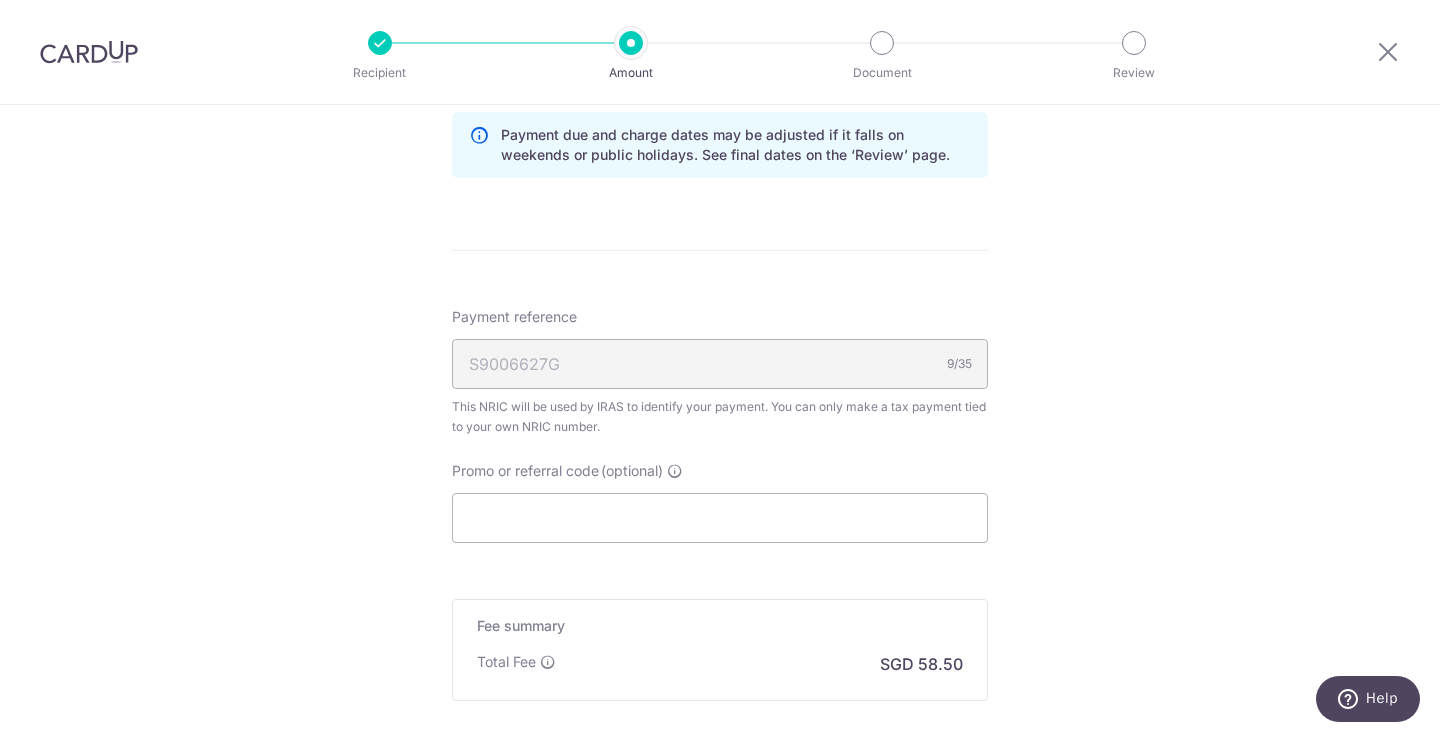 click on "S9006627G
9/35" at bounding box center [720, 364] 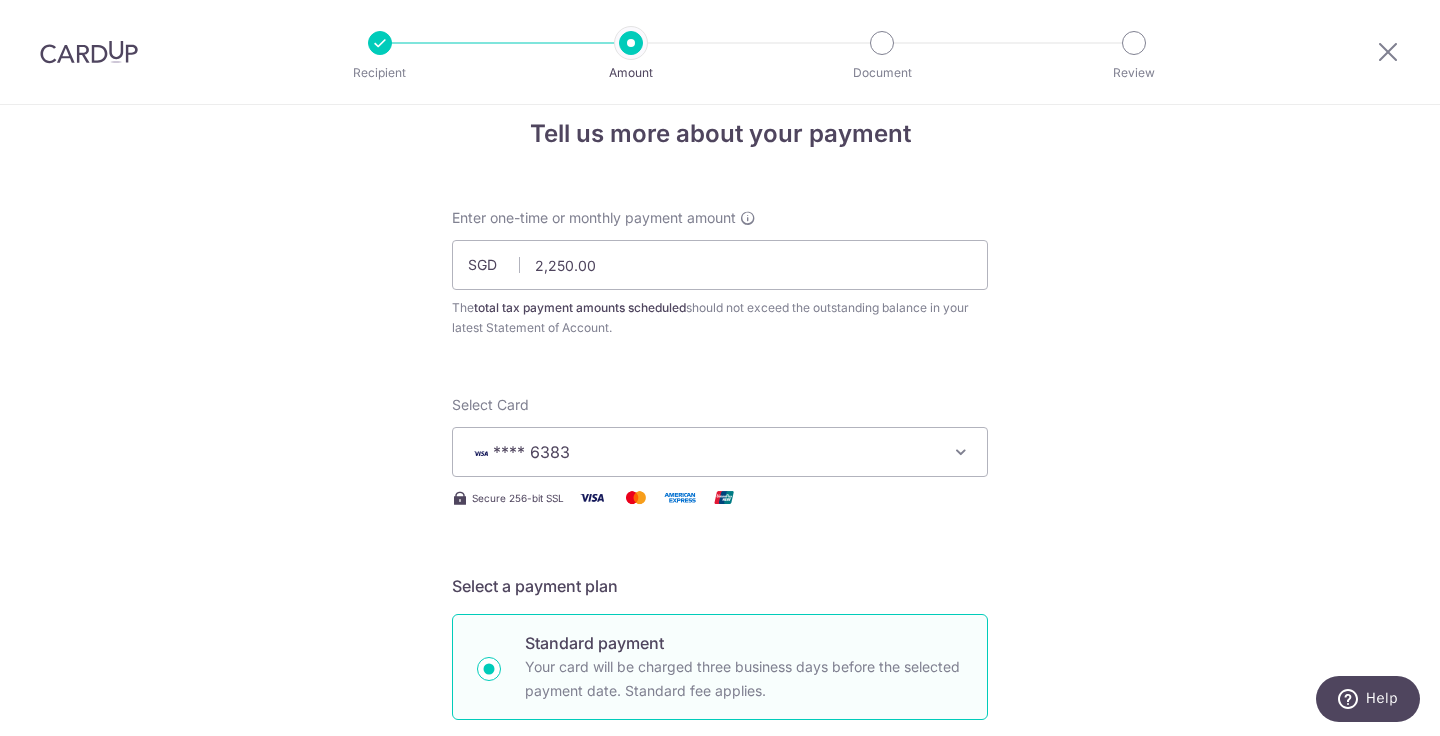 scroll, scrollTop: 0, scrollLeft: 0, axis: both 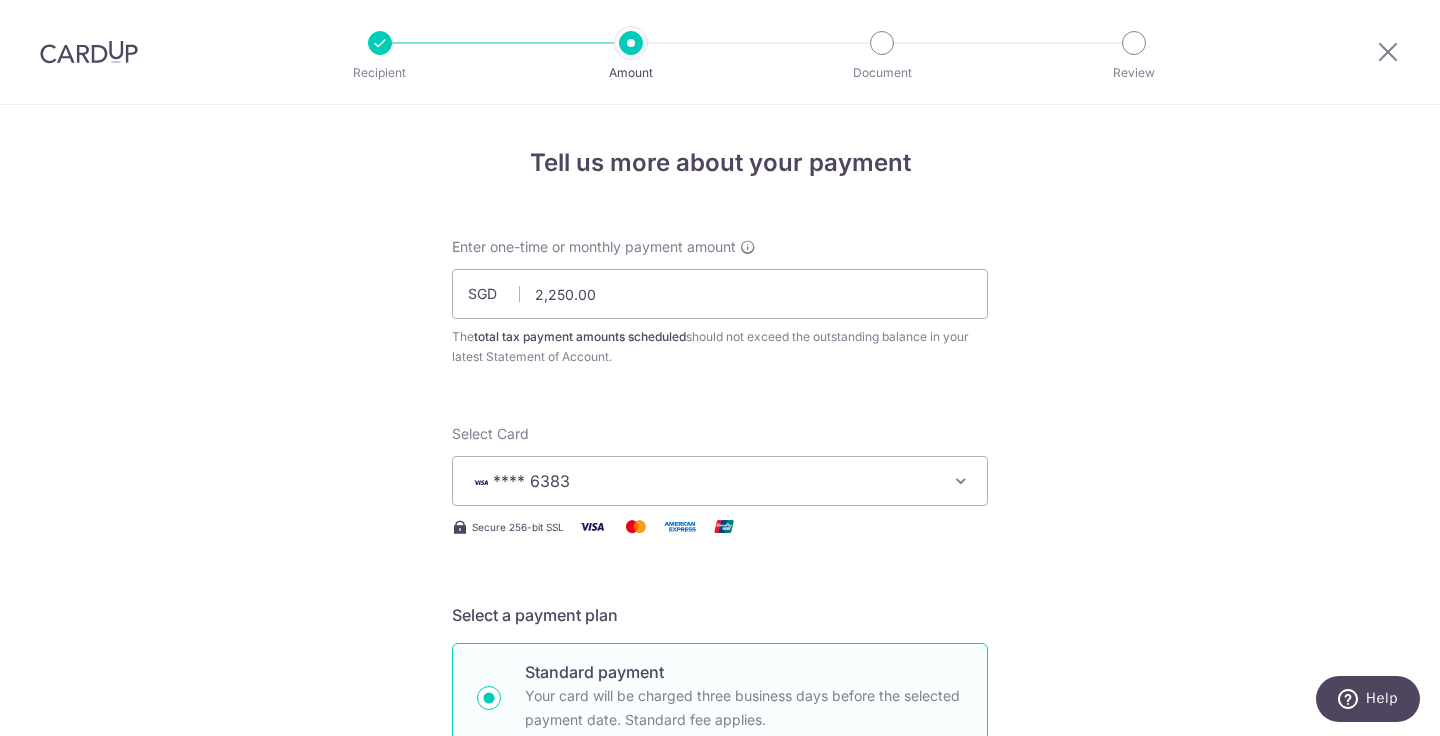 click on "Tell us more about your payment
Enter one-time or monthly payment amount
SGD
2,250.00
2250.00
The  total tax payment amounts scheduled  should not exceed the outstanding balance in your latest Statement of Account.
Select Card
**** 6383
Add credit card
Your Cards
**** 6185
**** 1579
**** 8115
**** 6383
Secure 256-bit SSL" at bounding box center [720, 1074] 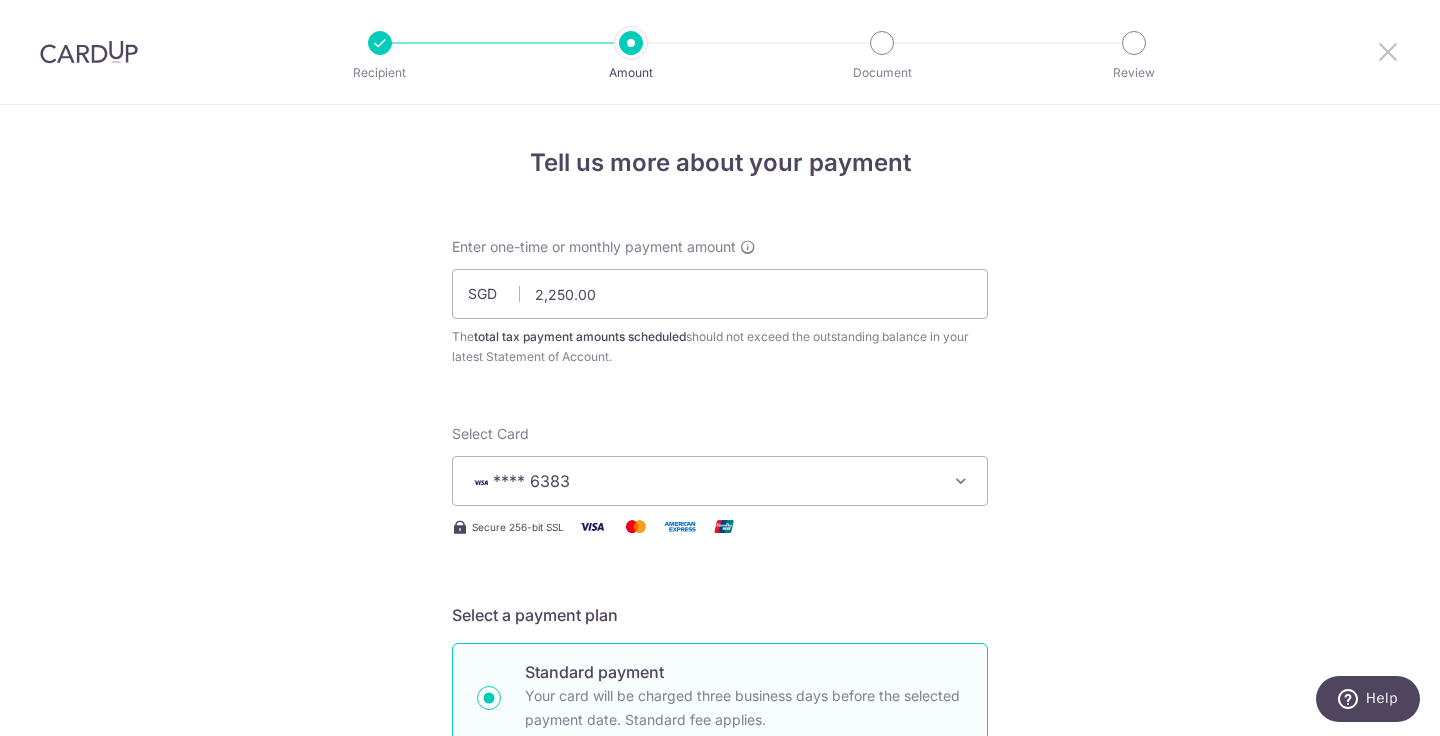 click at bounding box center [1388, 51] 